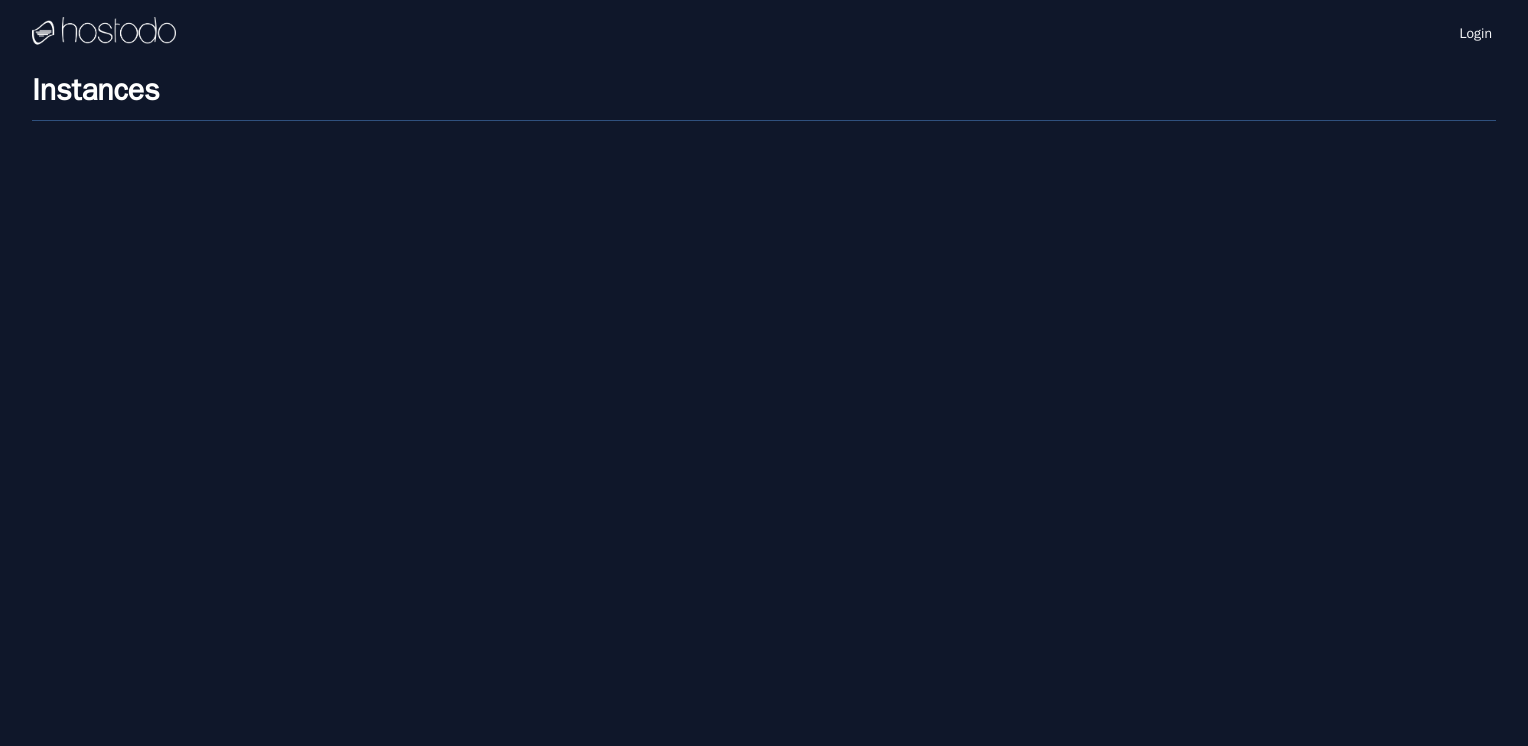 scroll, scrollTop: 0, scrollLeft: 0, axis: both 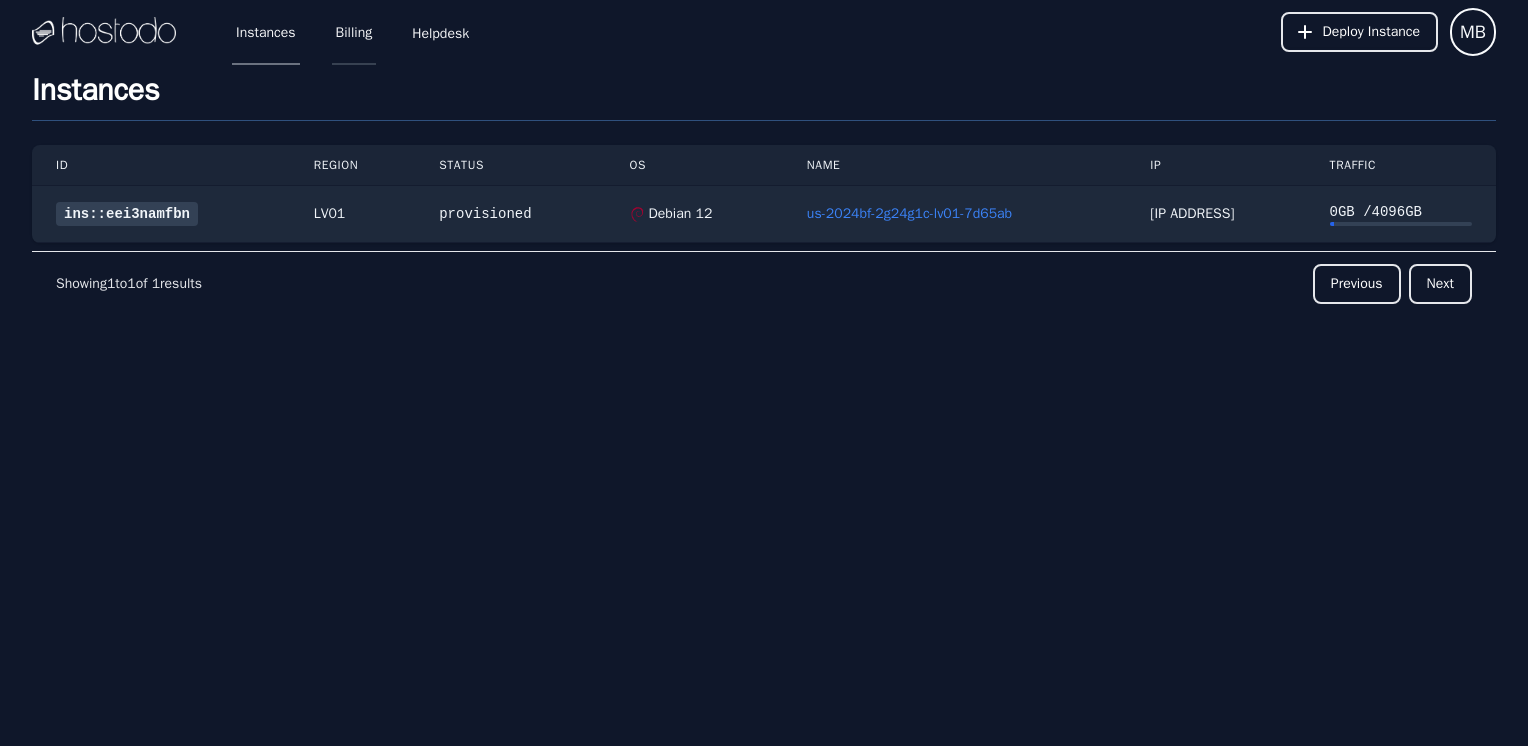 click on "Billing" at bounding box center (354, 32) 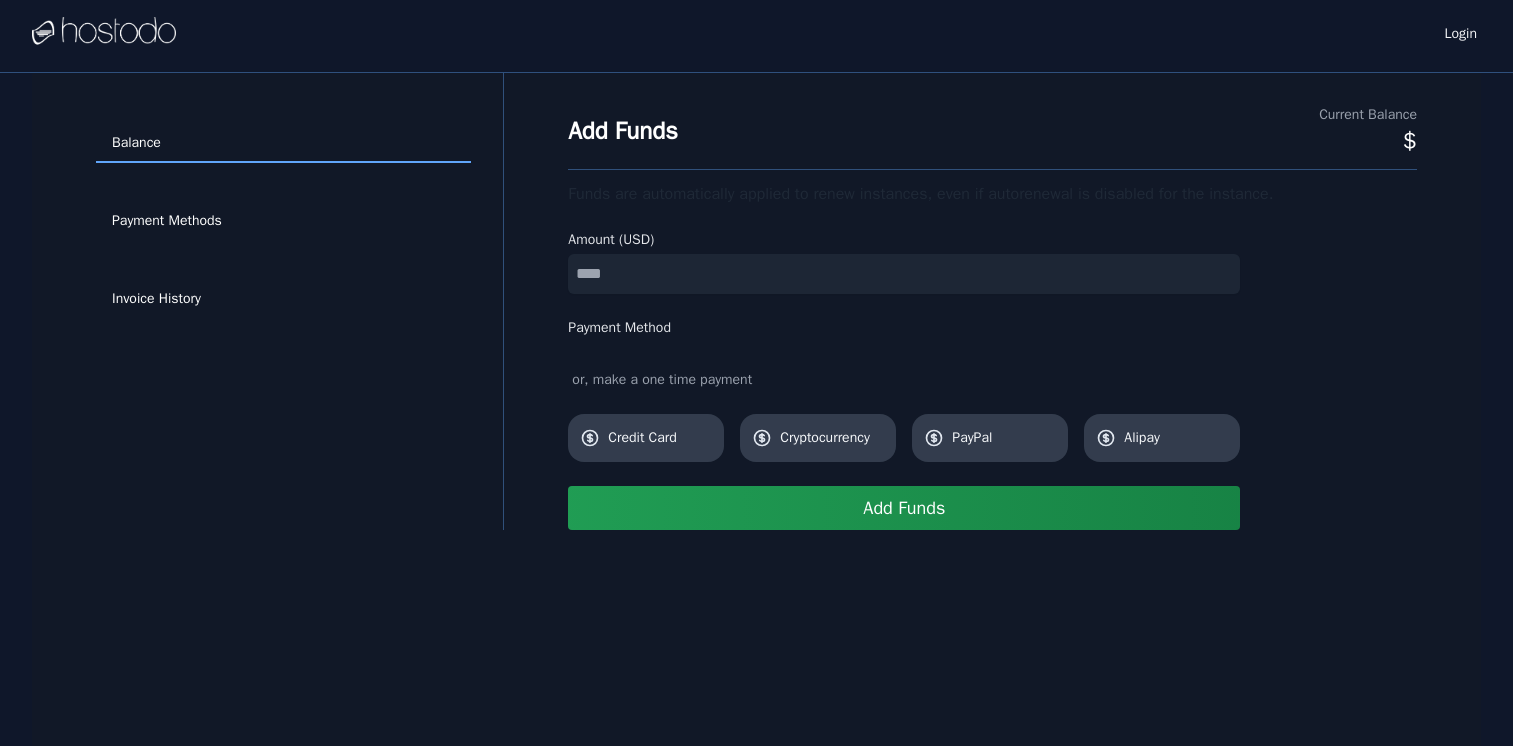 scroll, scrollTop: 0, scrollLeft: 0, axis: both 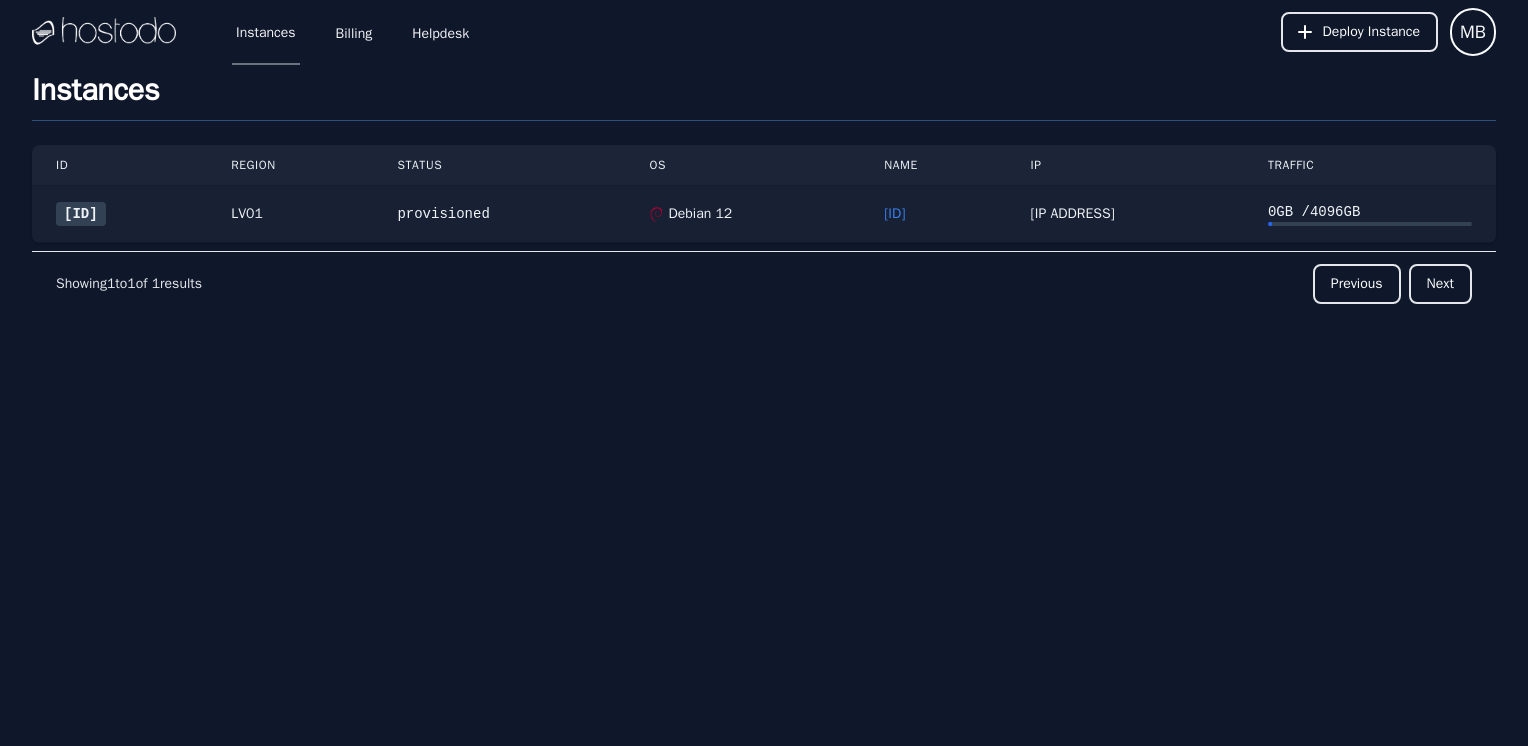 click on "ins::eei3namfbn" at bounding box center [81, 214] 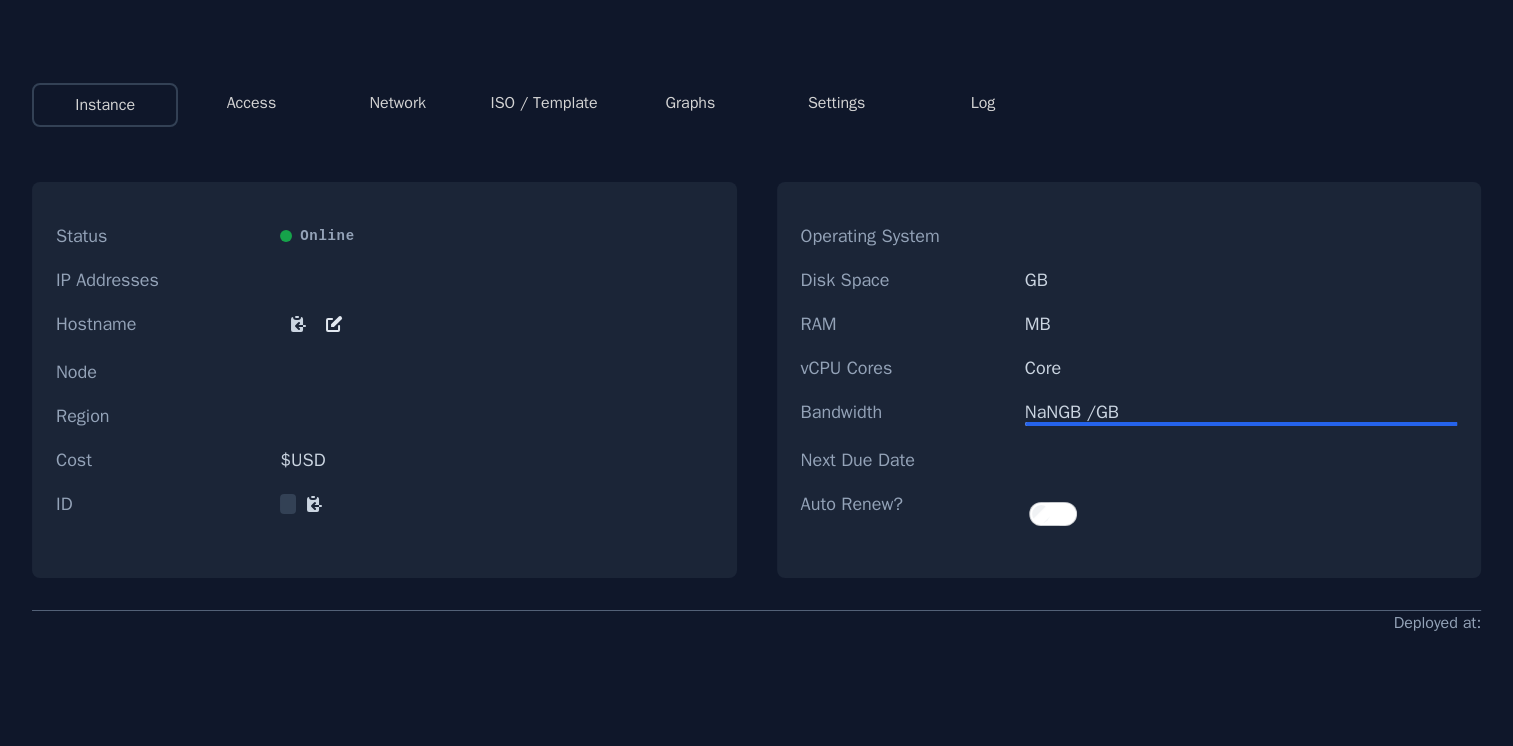 scroll, scrollTop: 0, scrollLeft: 0, axis: both 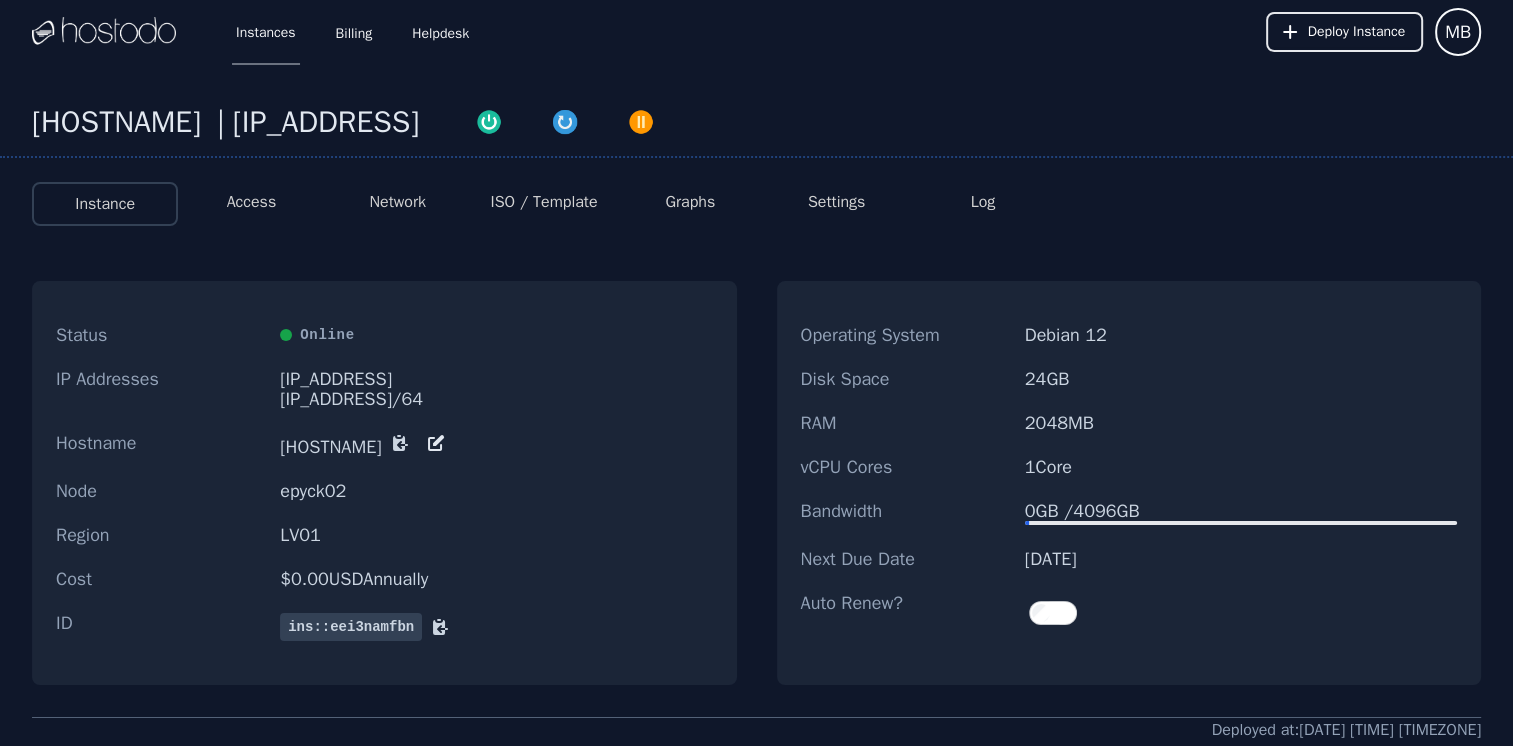 drag, startPoint x: 1084, startPoint y: 379, endPoint x: 1026, endPoint y: 370, distance: 58.694122 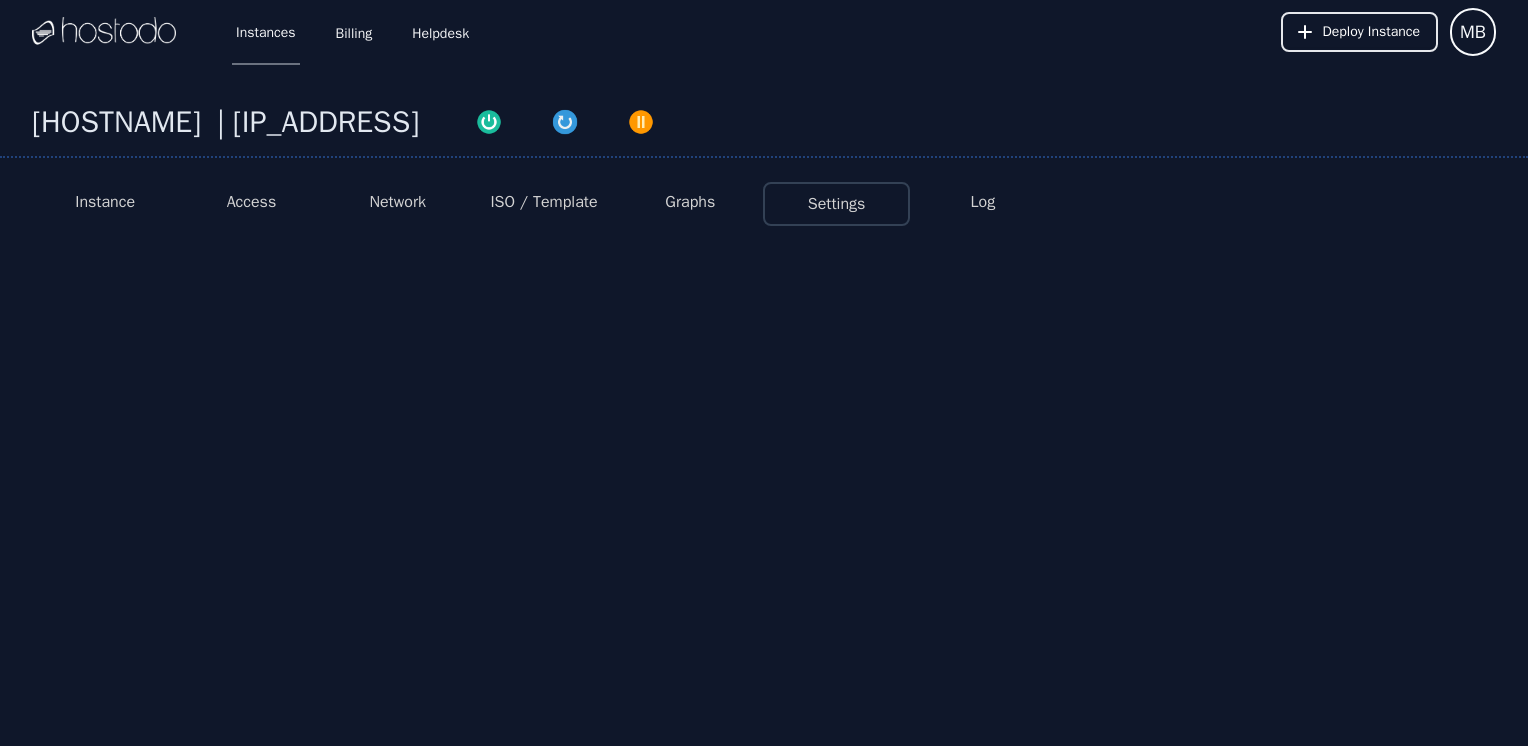 click on "Log" at bounding box center [983, 202] 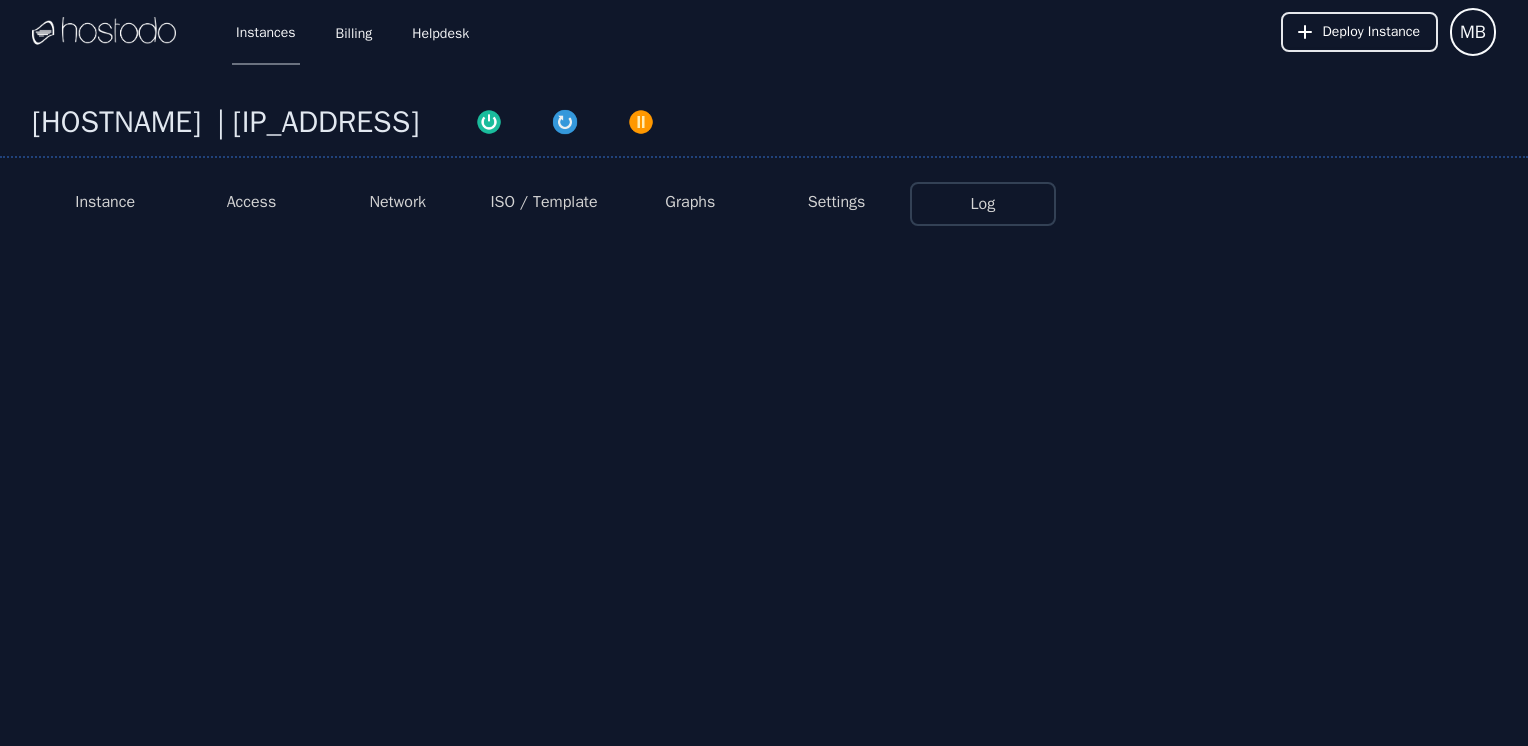 click on "Graphs" at bounding box center (690, 202) 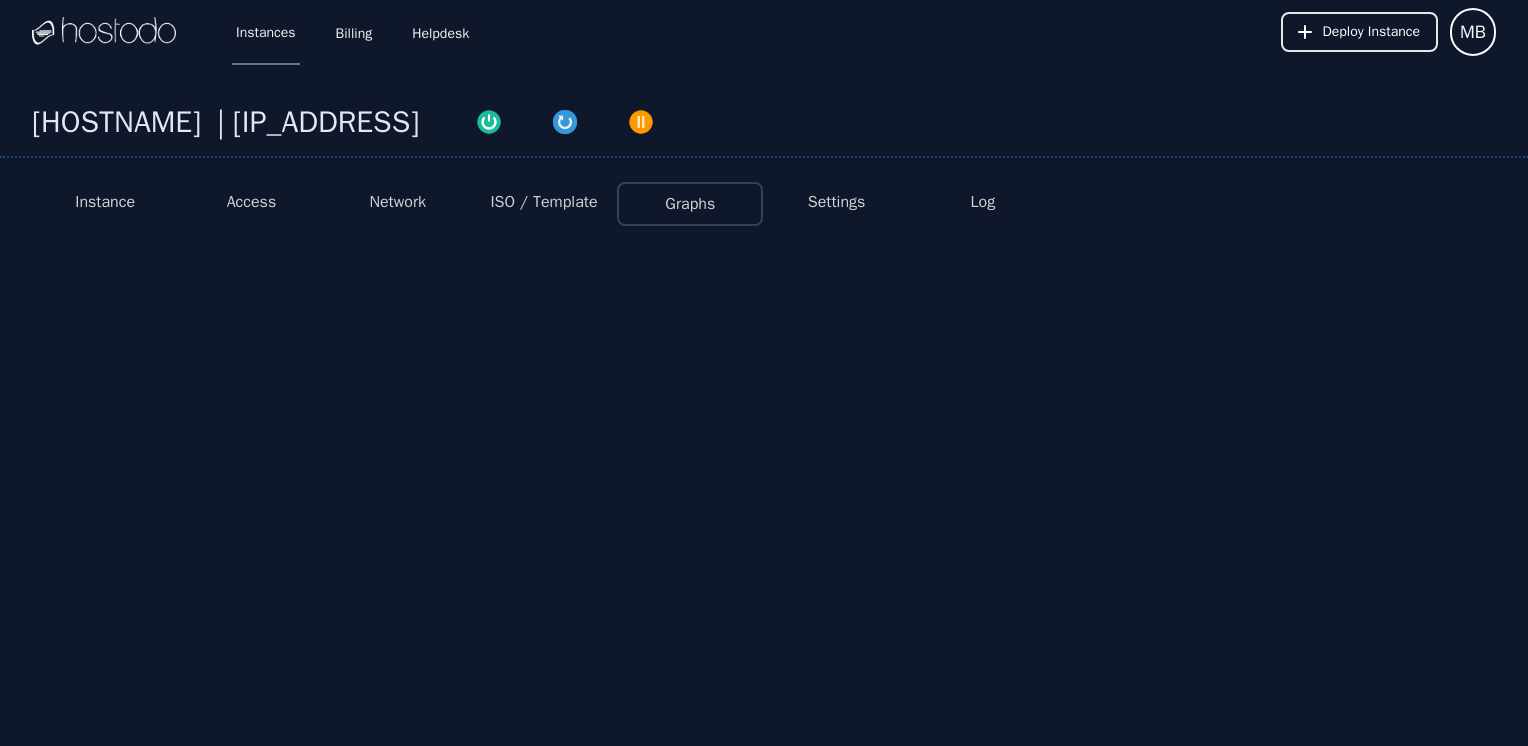 click on "Network" at bounding box center [397, 202] 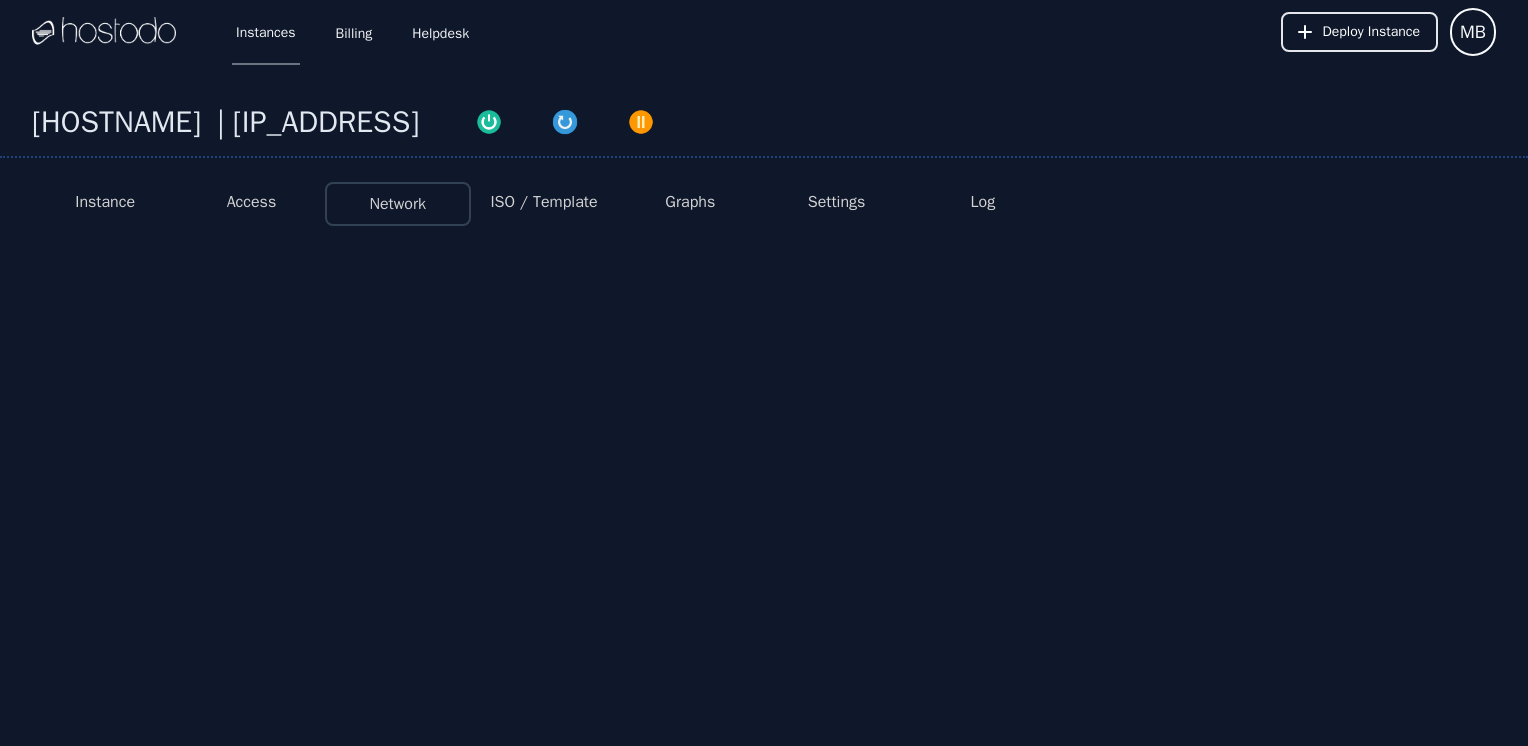 click on "Access" at bounding box center [252, 202] 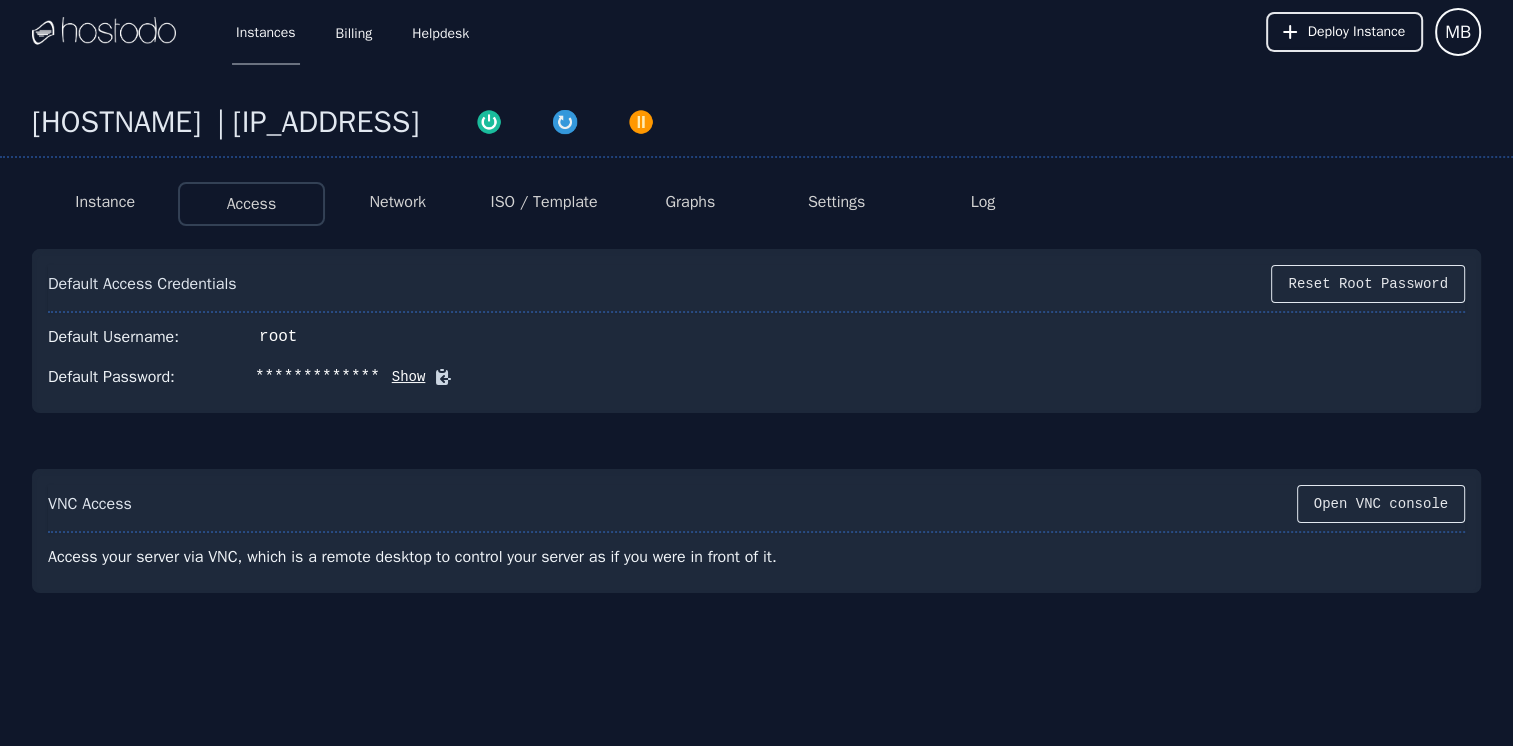 click on "Network" at bounding box center [397, 202] 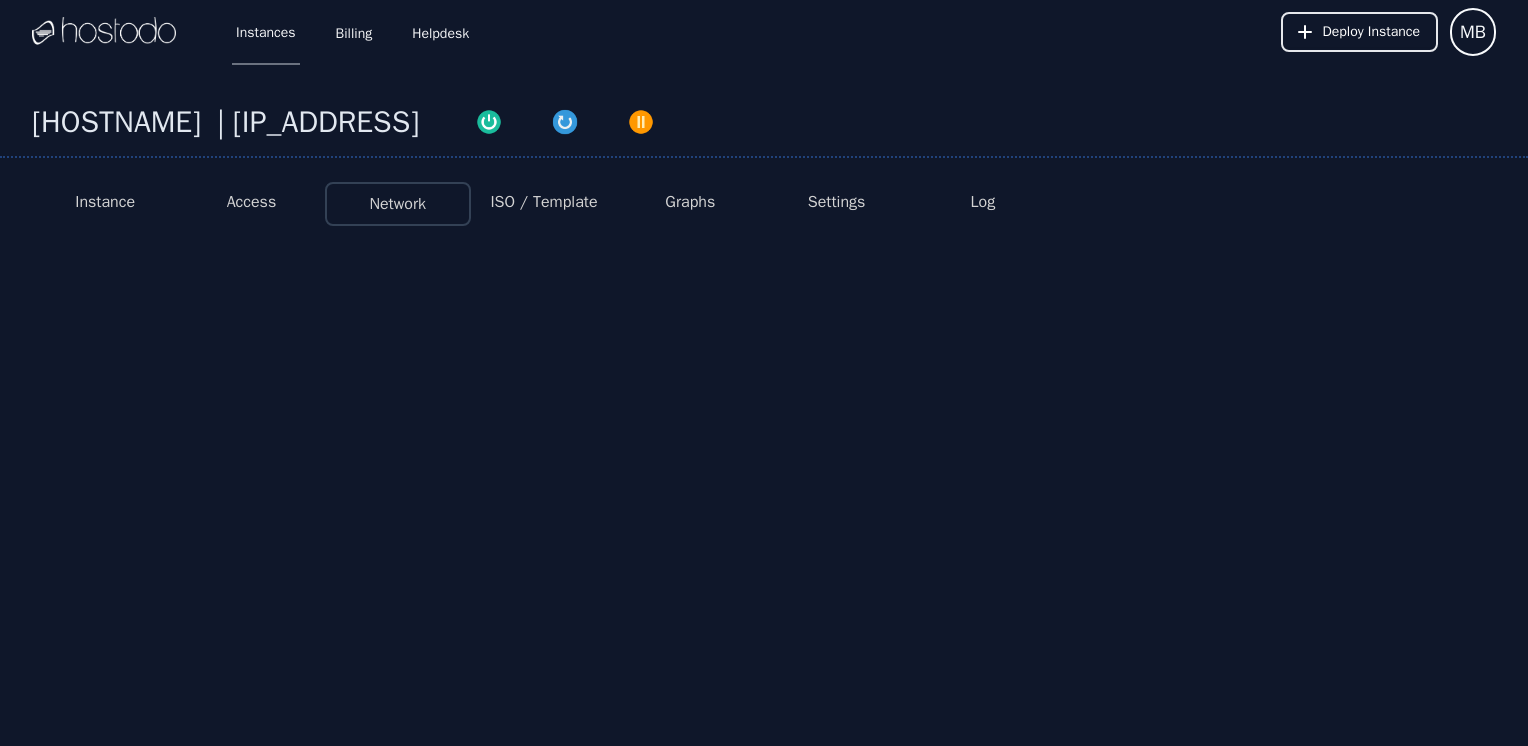 click on "ISO / Template" at bounding box center (543, 202) 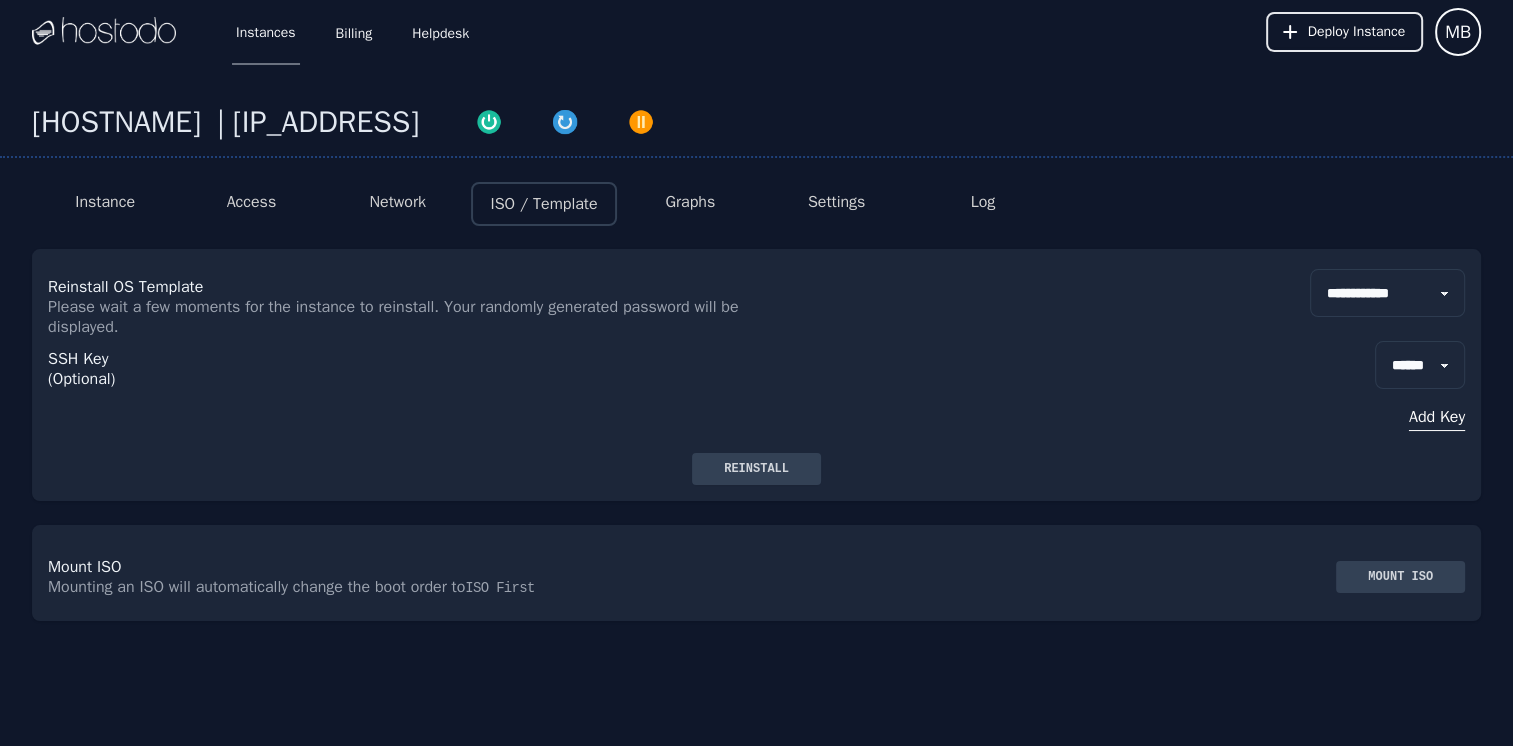 click on "Settings" at bounding box center (837, 202) 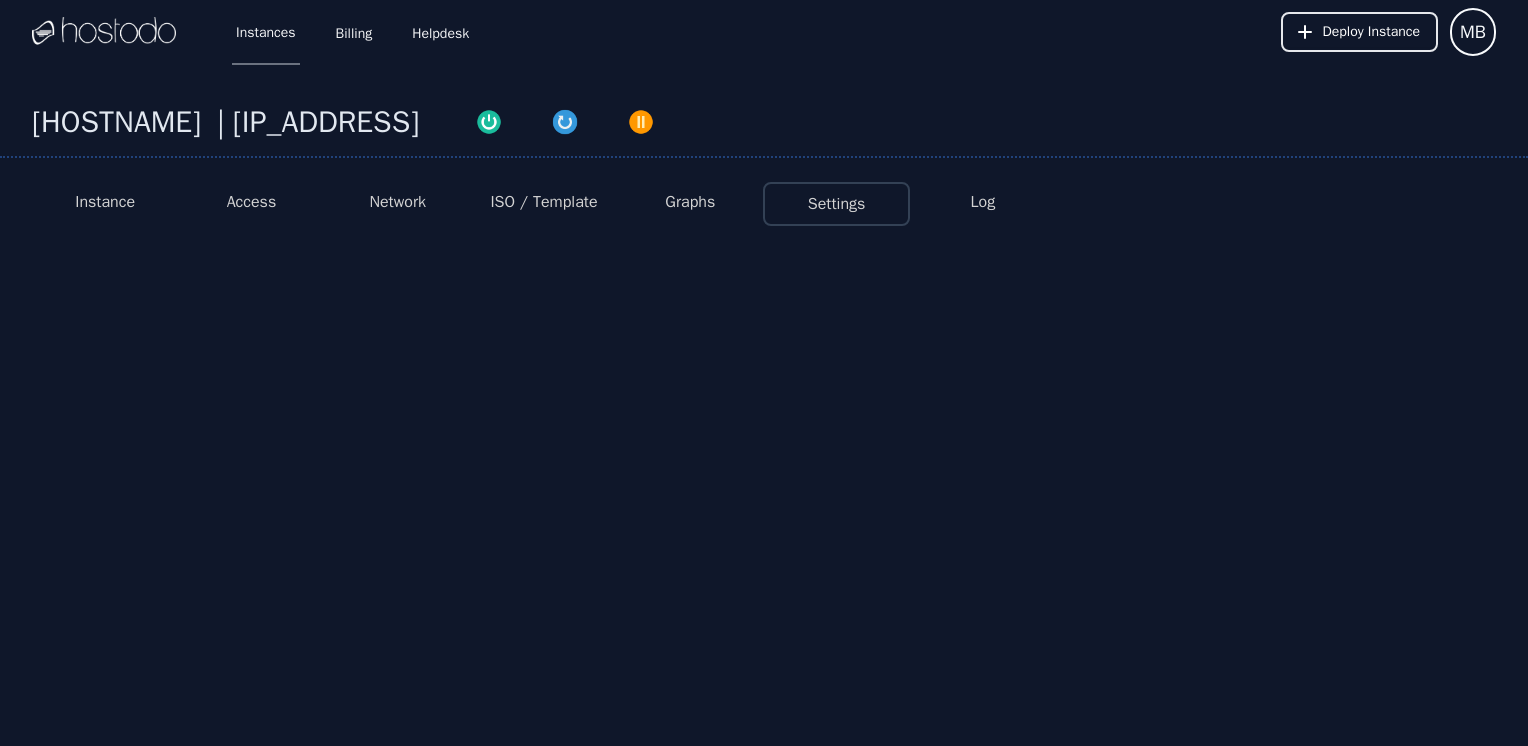 click on "Log" at bounding box center [983, 204] 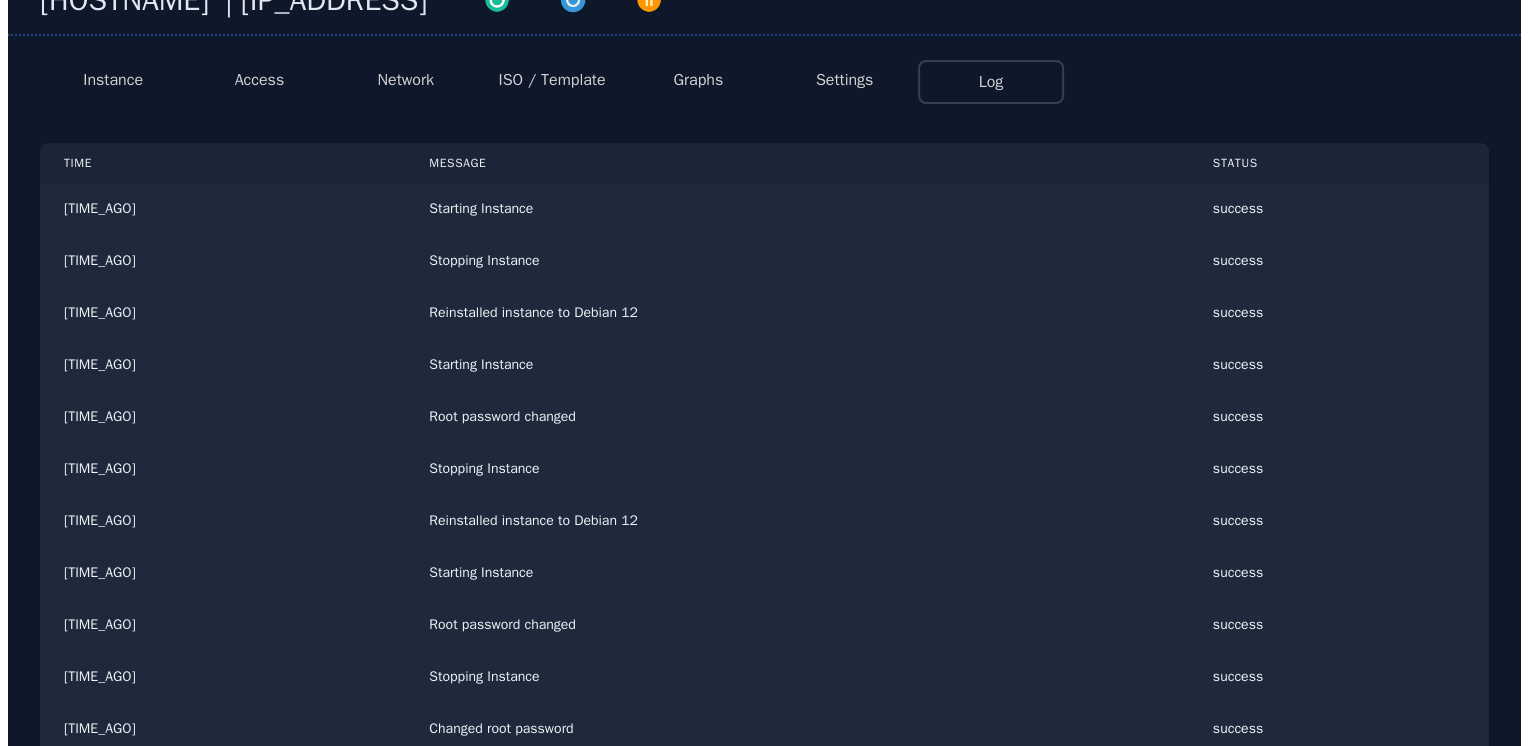 scroll, scrollTop: 0, scrollLeft: 0, axis: both 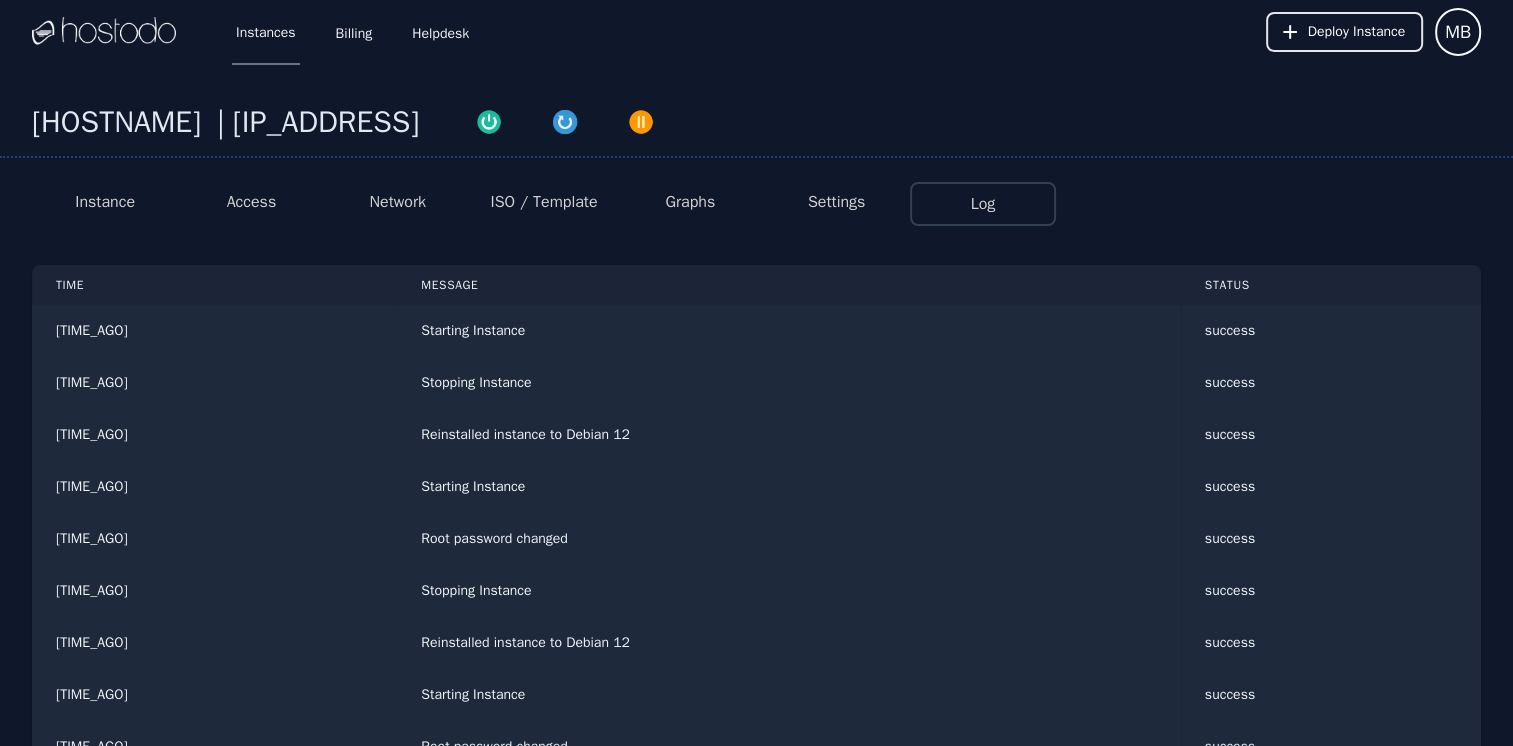 click on "Settings" at bounding box center [837, 202] 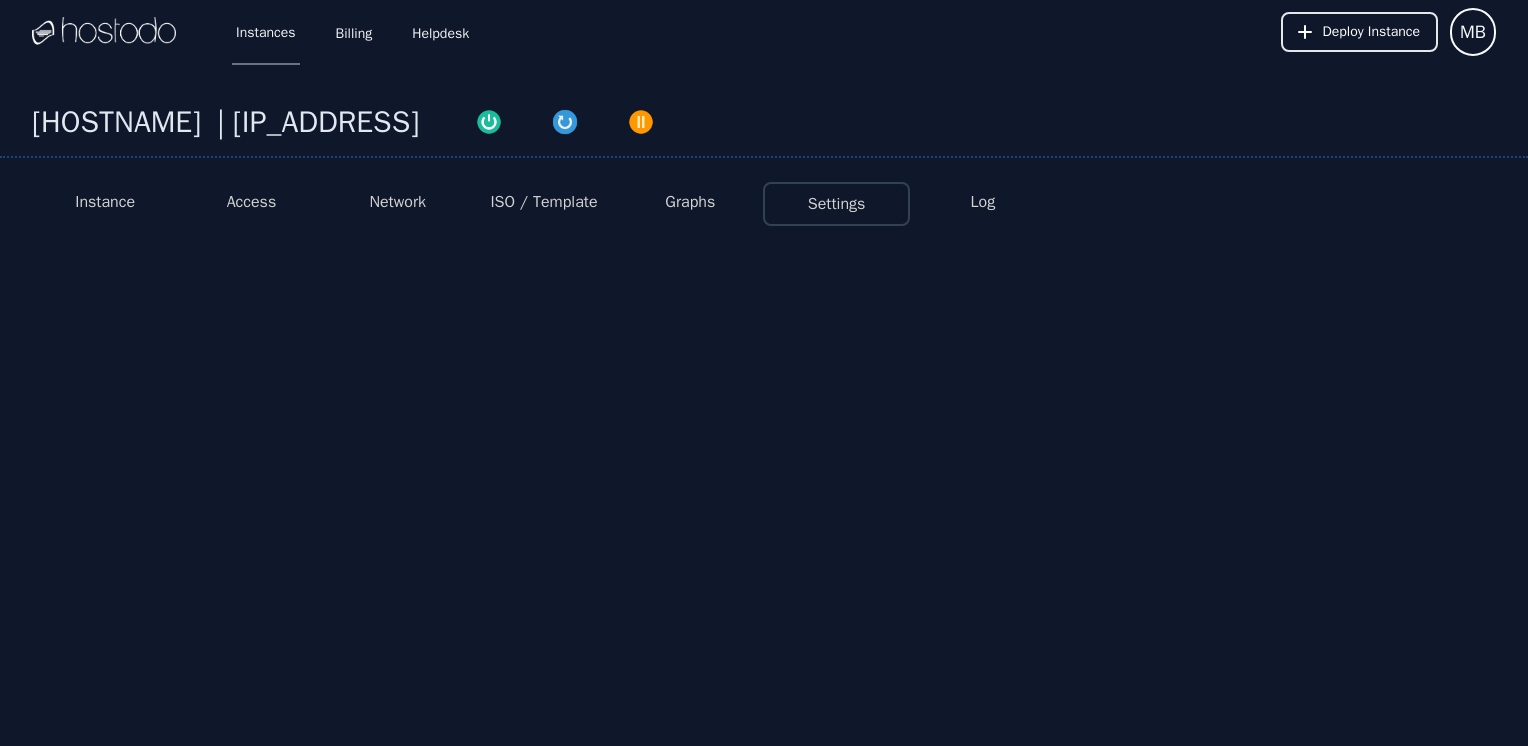 select on "***" 